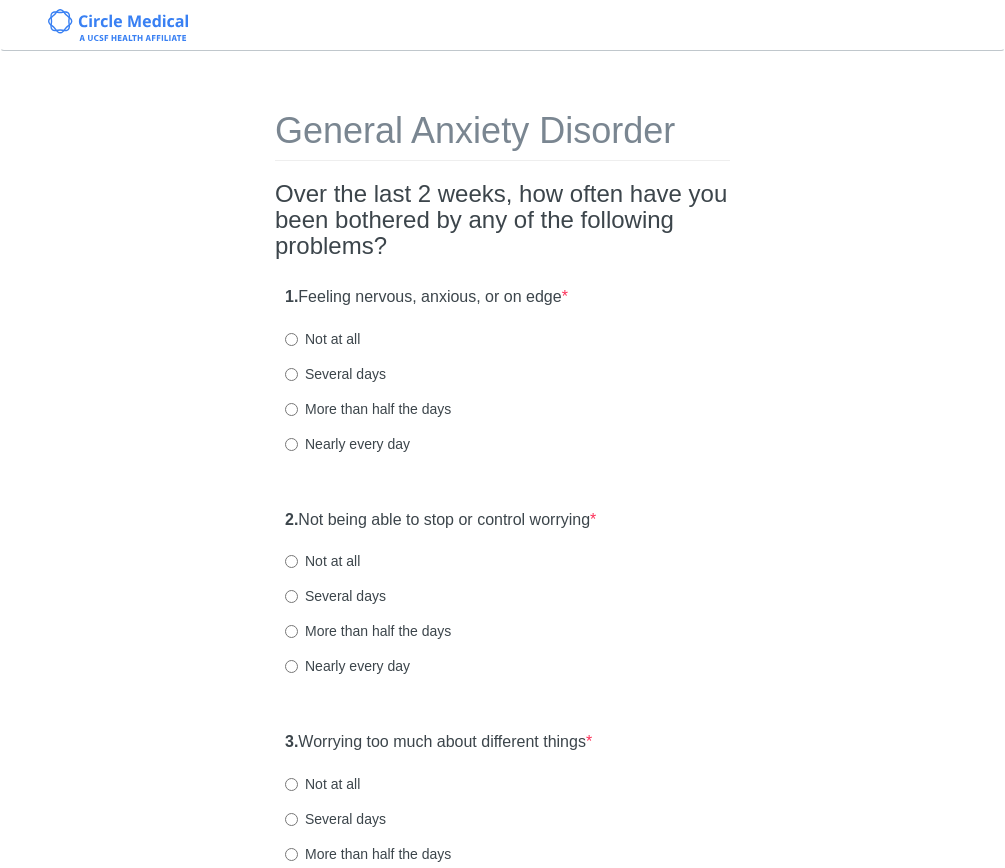 scroll, scrollTop: 0, scrollLeft: 0, axis: both 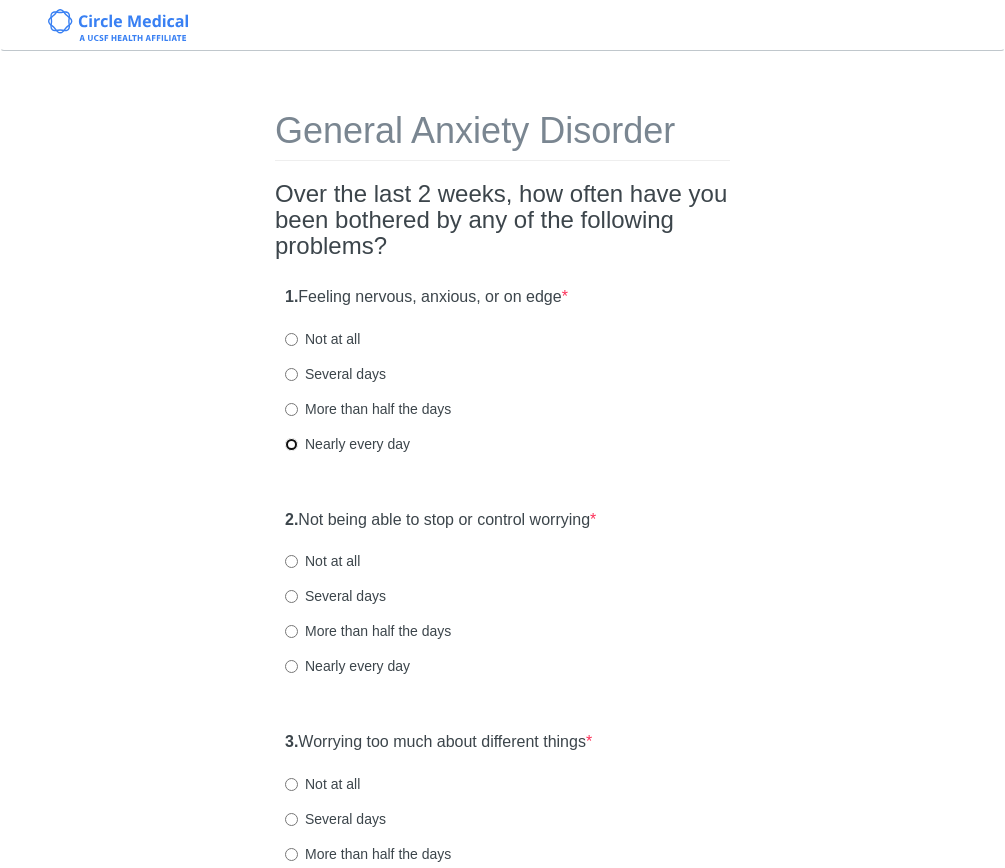 click on "Nearly every day" at bounding box center [291, 444] 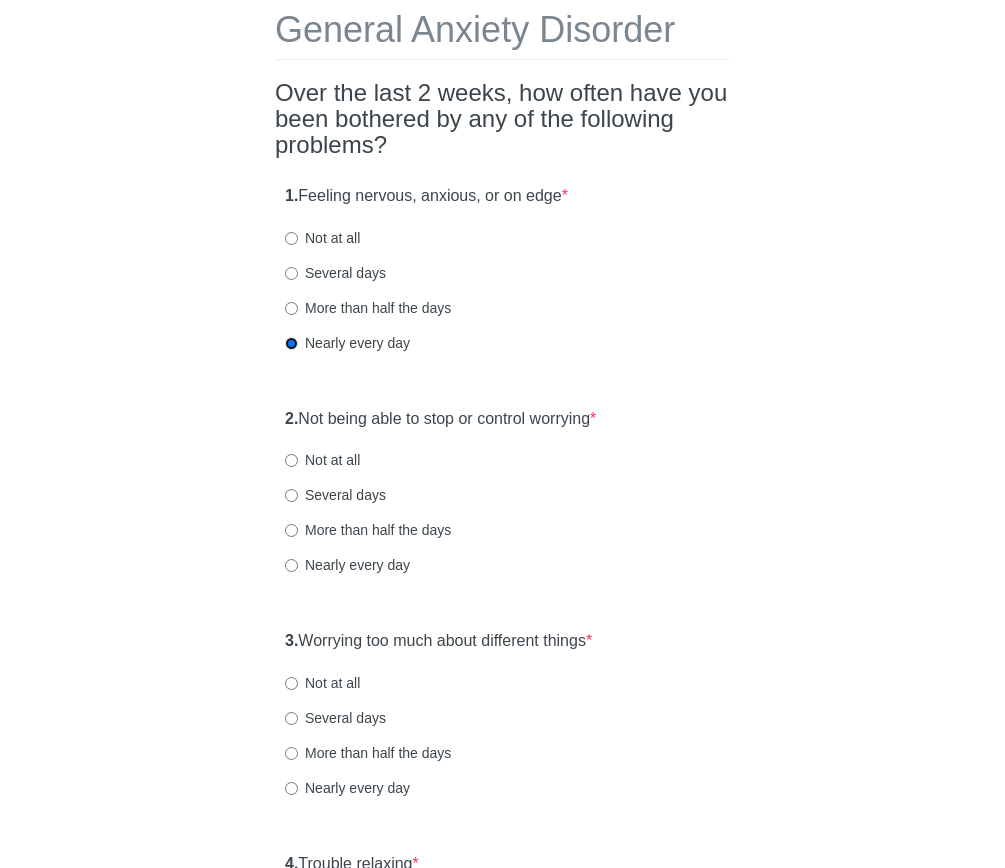 scroll, scrollTop: 112, scrollLeft: 0, axis: vertical 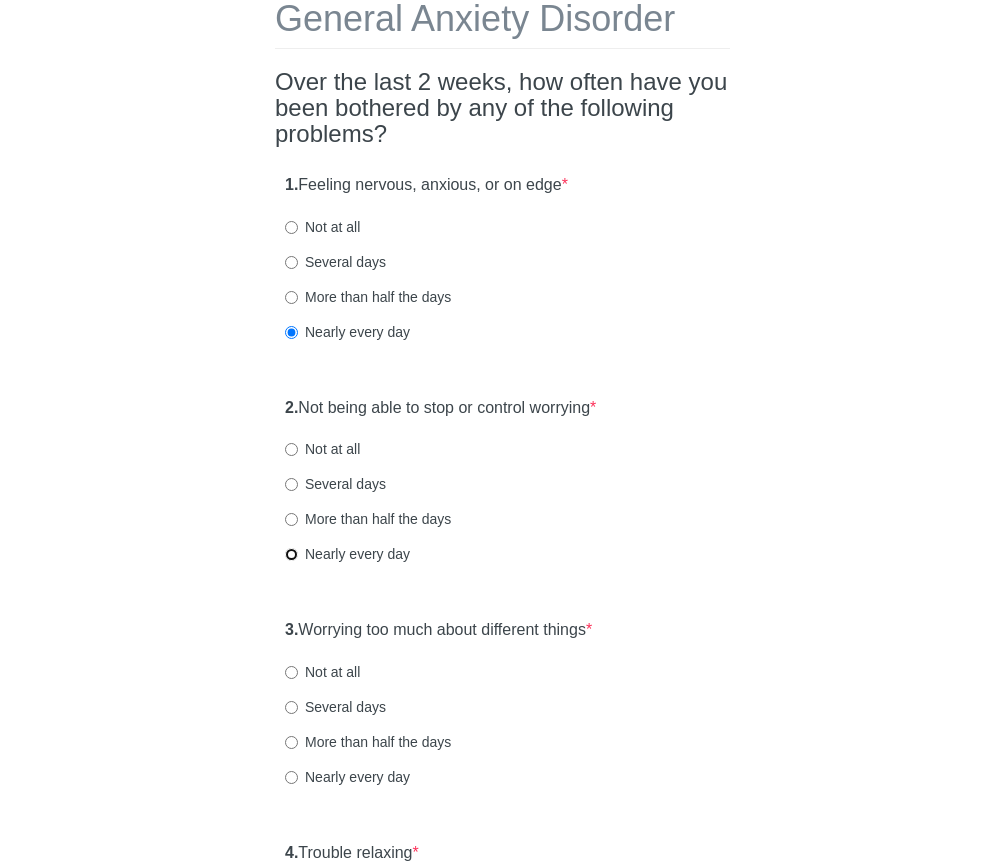 click on "Nearly every day" at bounding box center [291, 554] 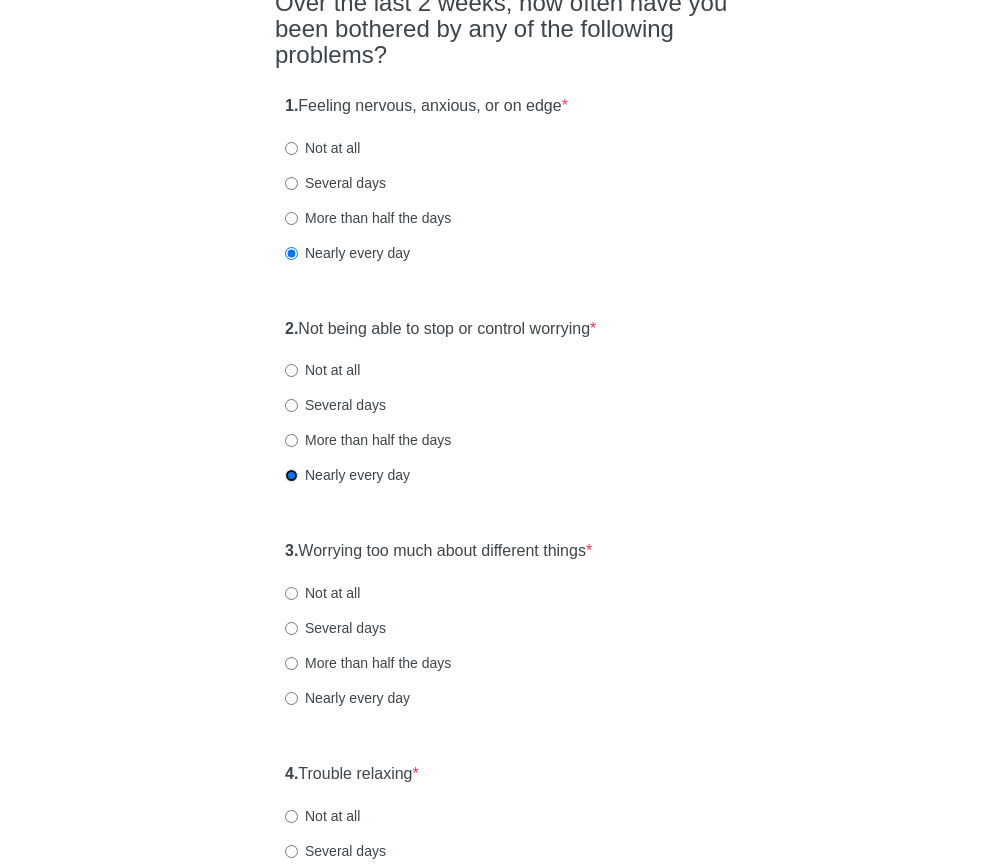 scroll, scrollTop: 272, scrollLeft: 0, axis: vertical 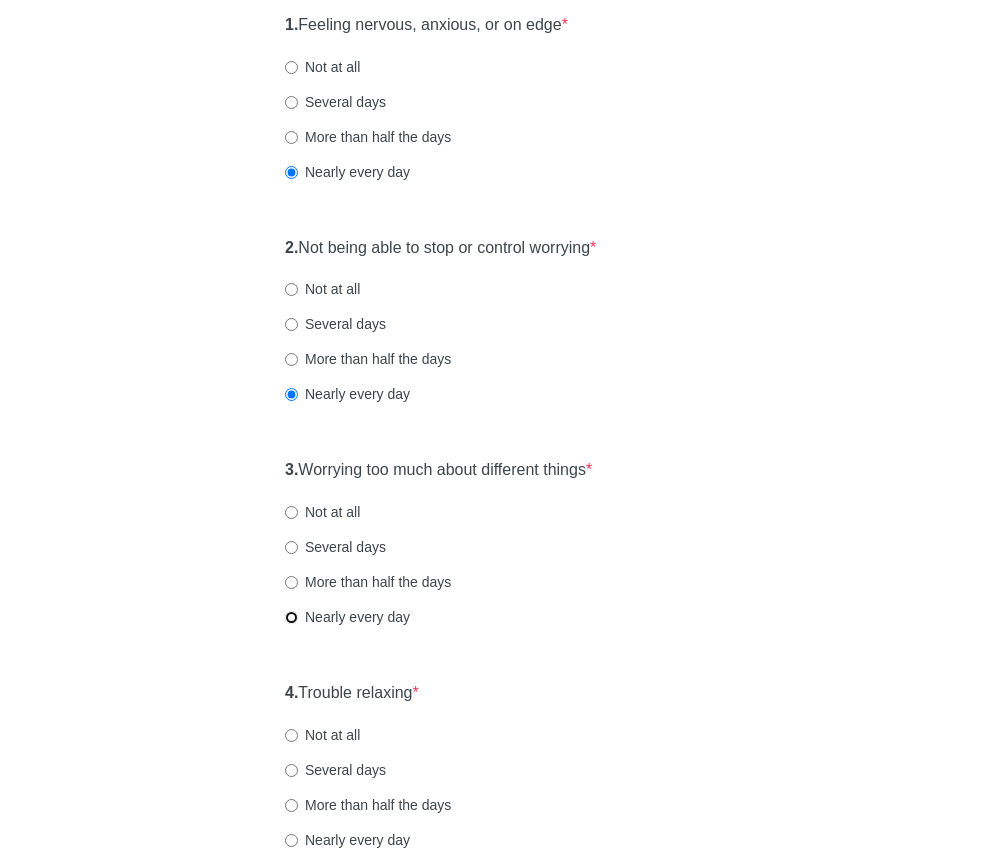 click on "Nearly every day" at bounding box center (291, 617) 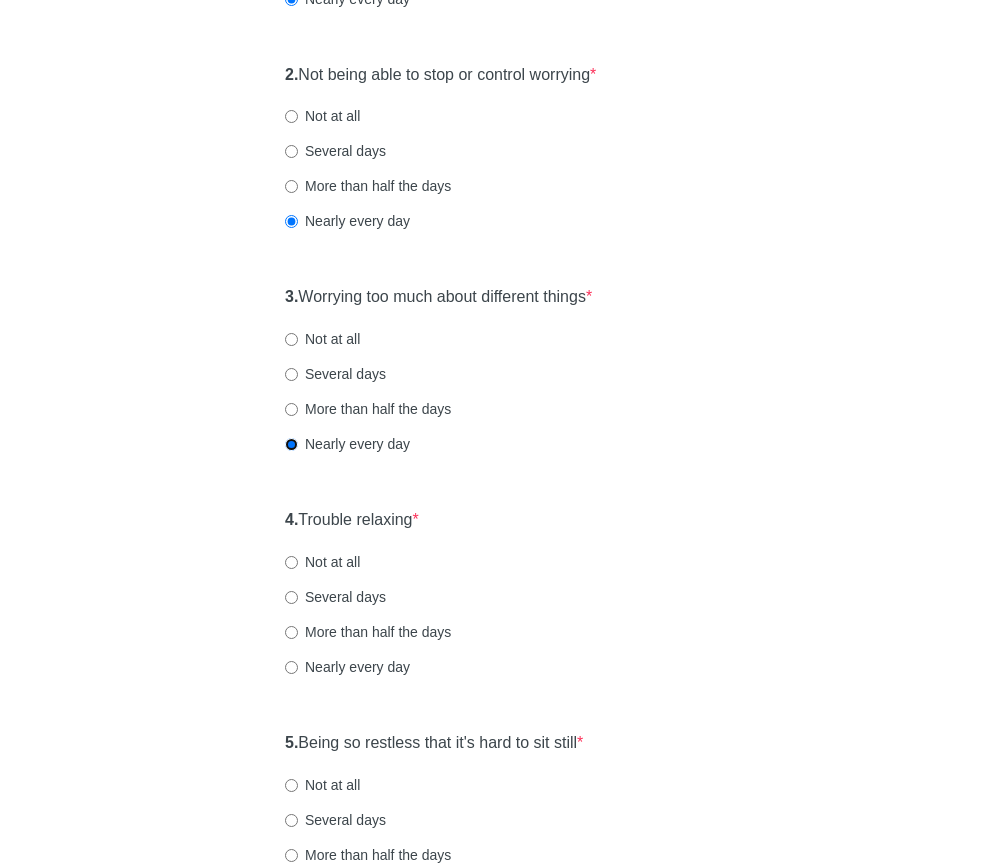 scroll, scrollTop: 448, scrollLeft: 0, axis: vertical 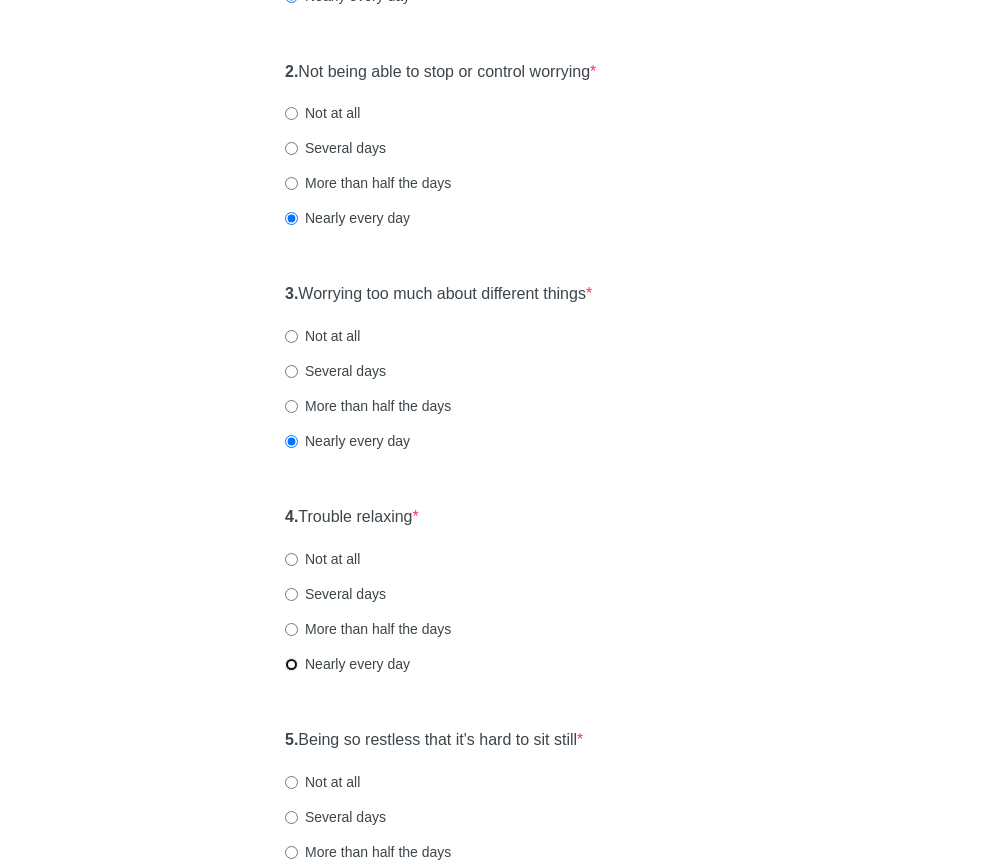 click on "Nearly every day" at bounding box center (291, 664) 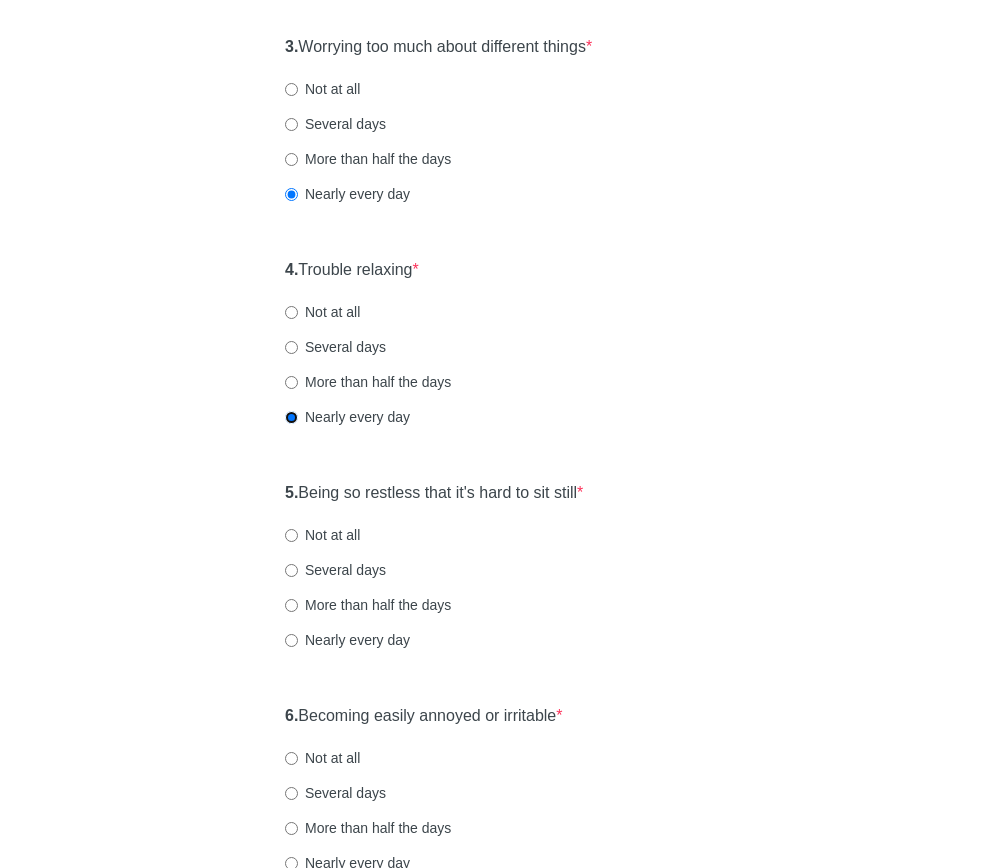 scroll, scrollTop: 718, scrollLeft: 0, axis: vertical 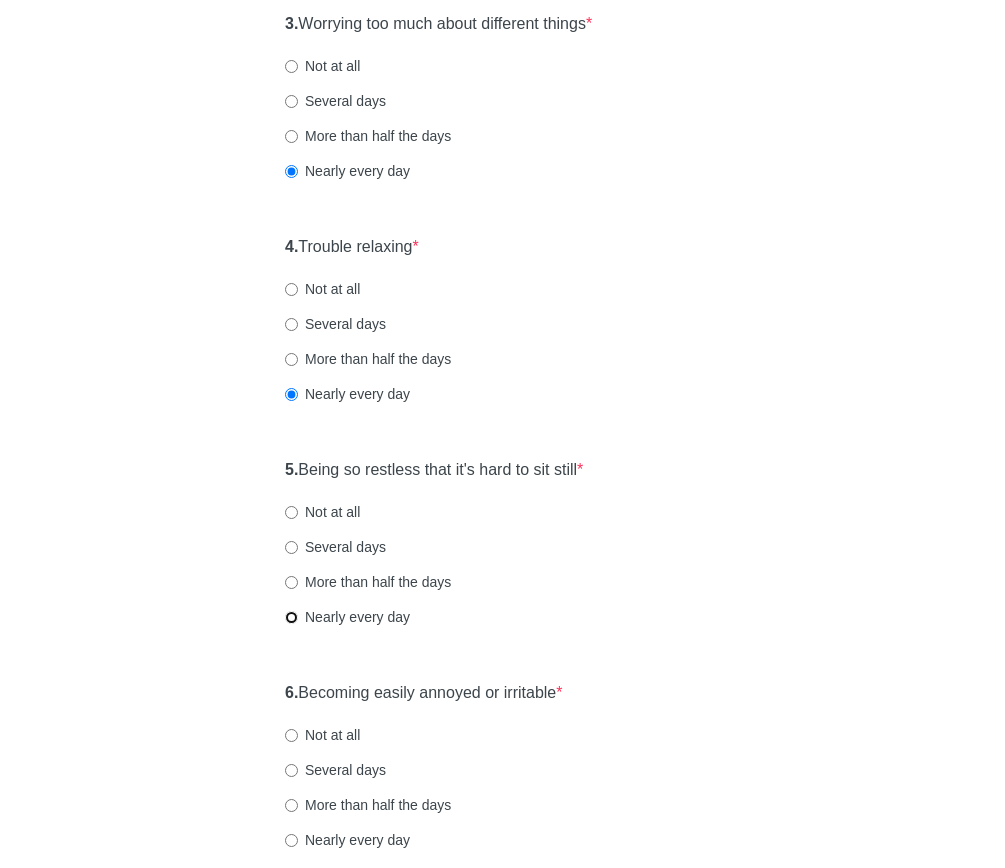 click on "Nearly every day" at bounding box center [291, 617] 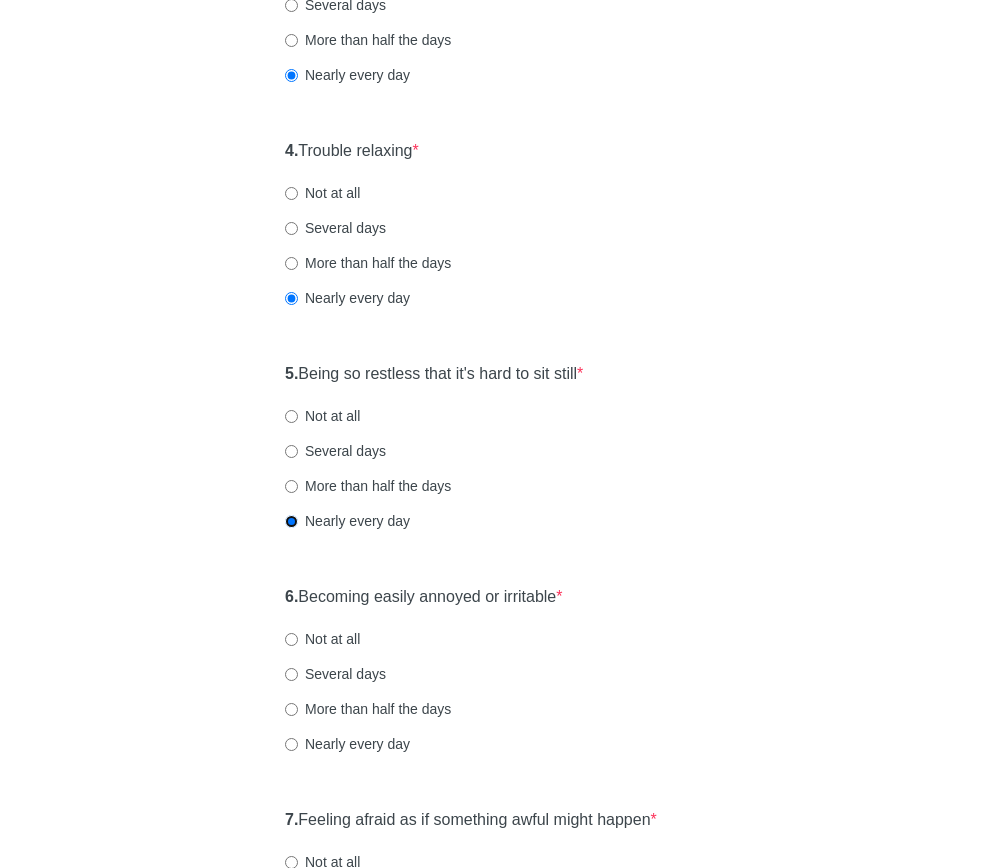 scroll, scrollTop: 1065, scrollLeft: 0, axis: vertical 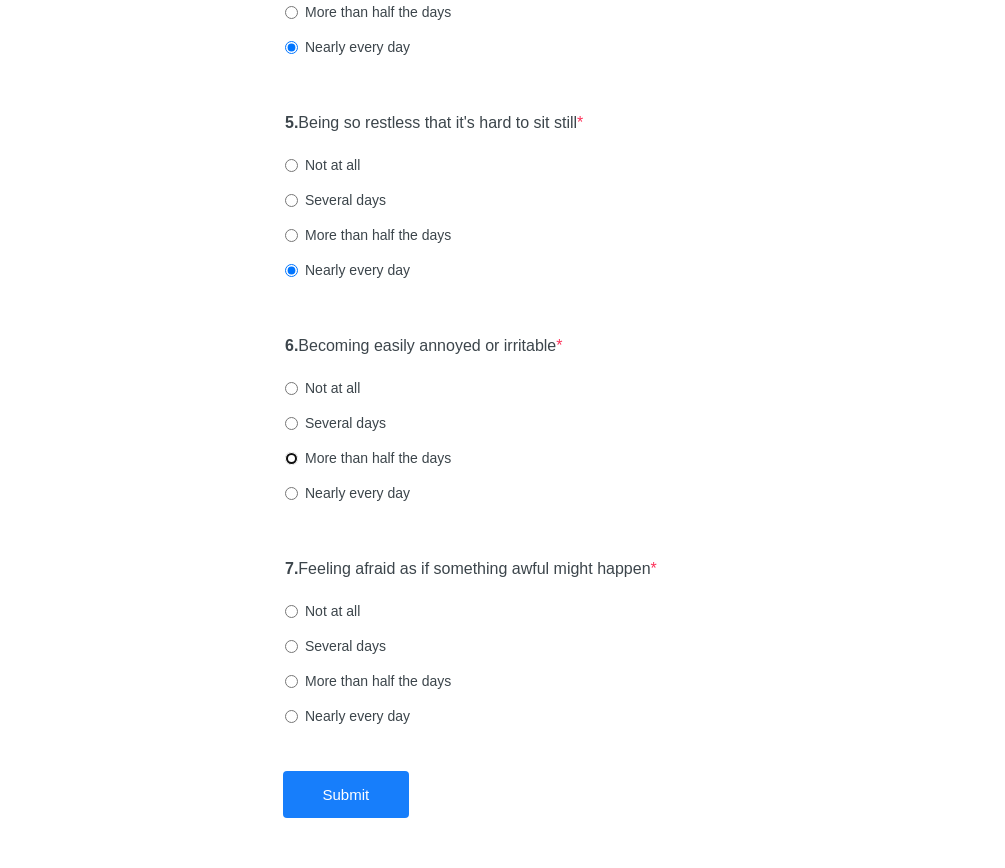 click on "More than half the days" at bounding box center (291, 458) 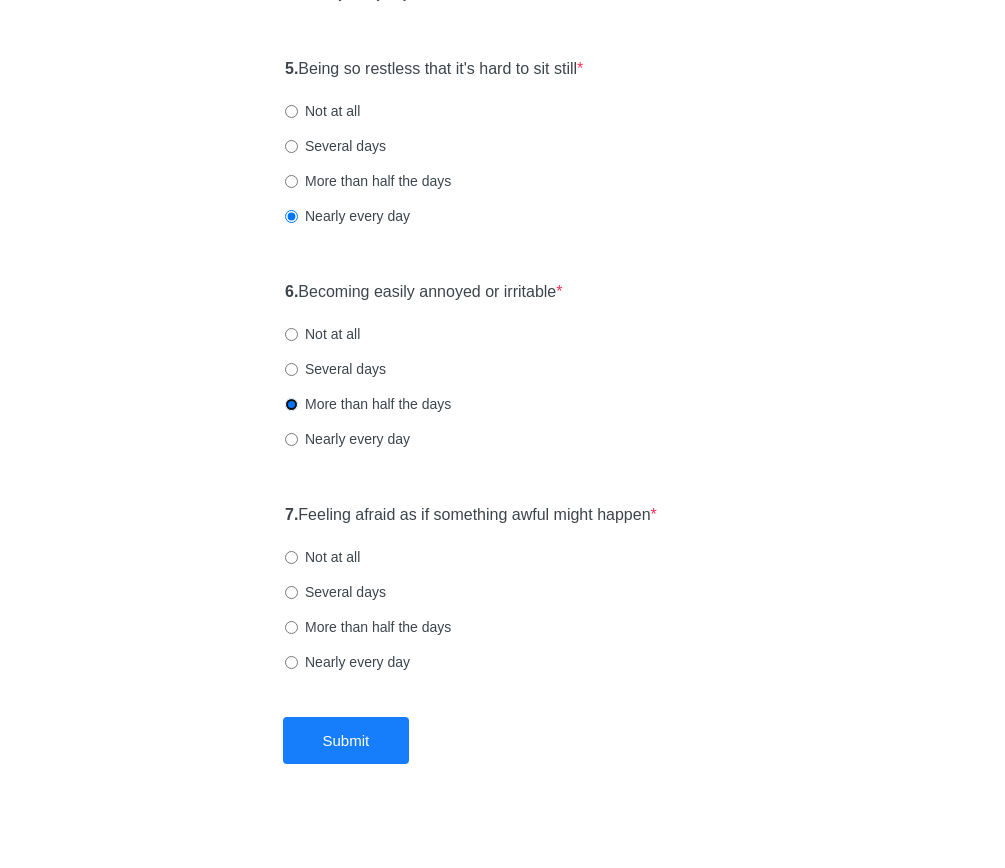 scroll, scrollTop: 1135, scrollLeft: 0, axis: vertical 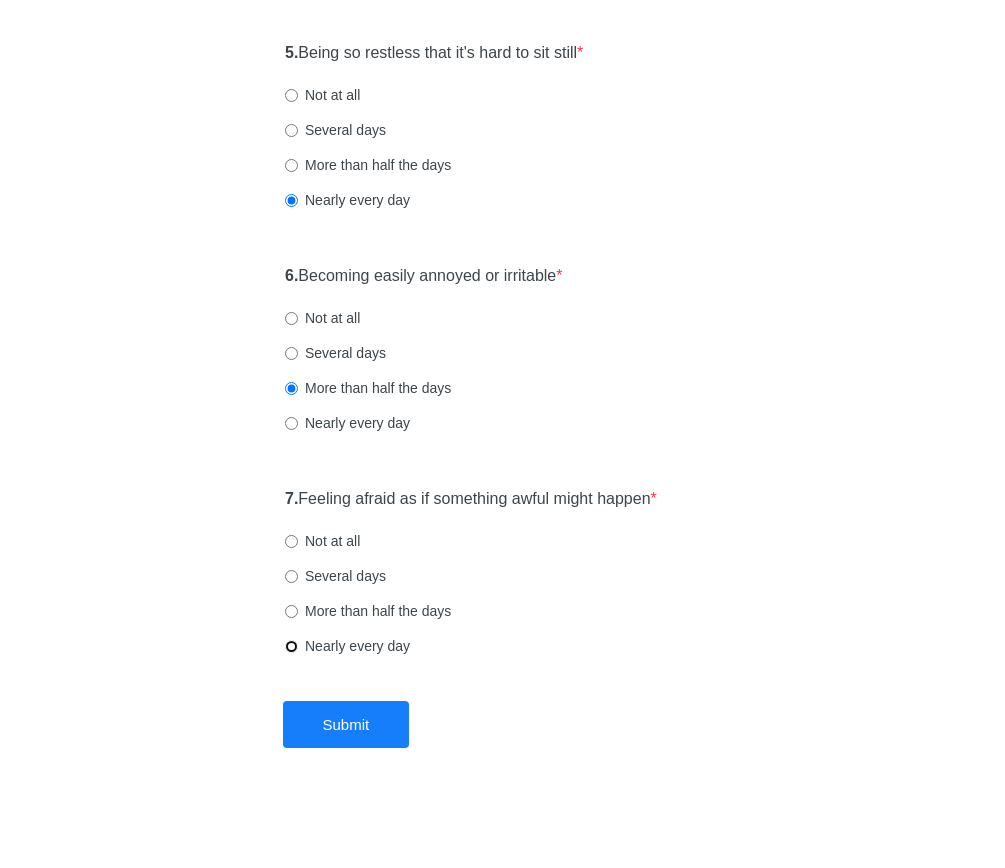 click on "Nearly every day" at bounding box center [291, 646] 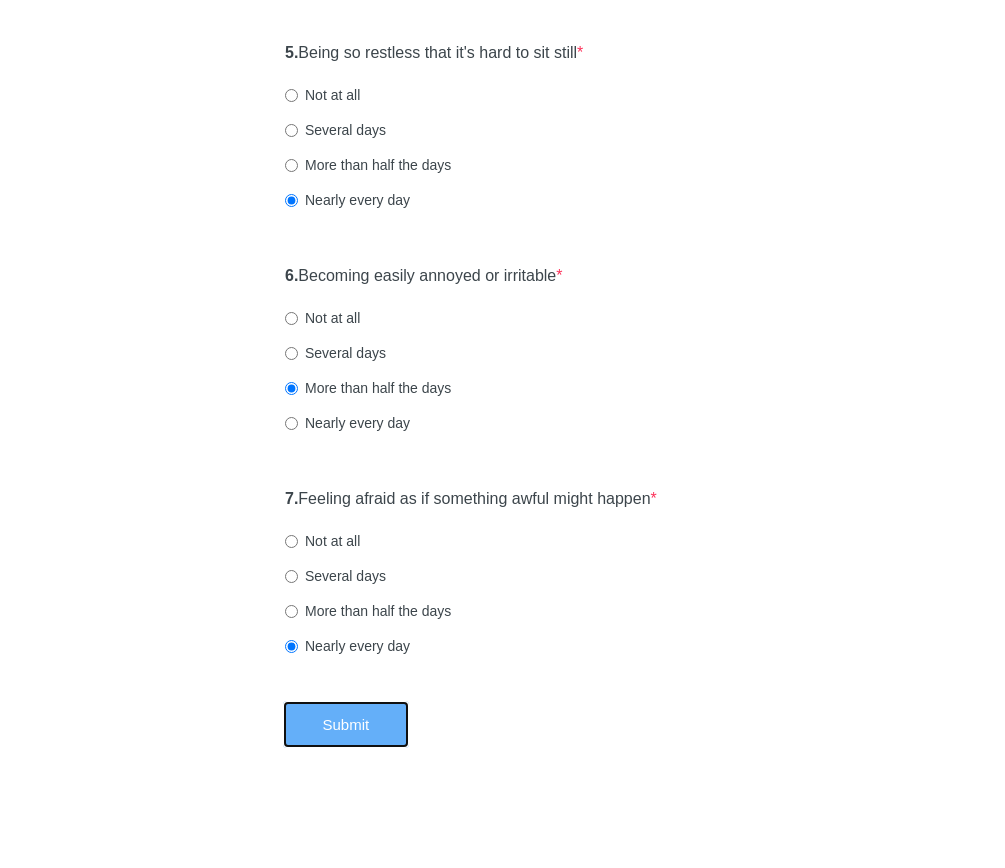 click on "Submit" at bounding box center [346, 724] 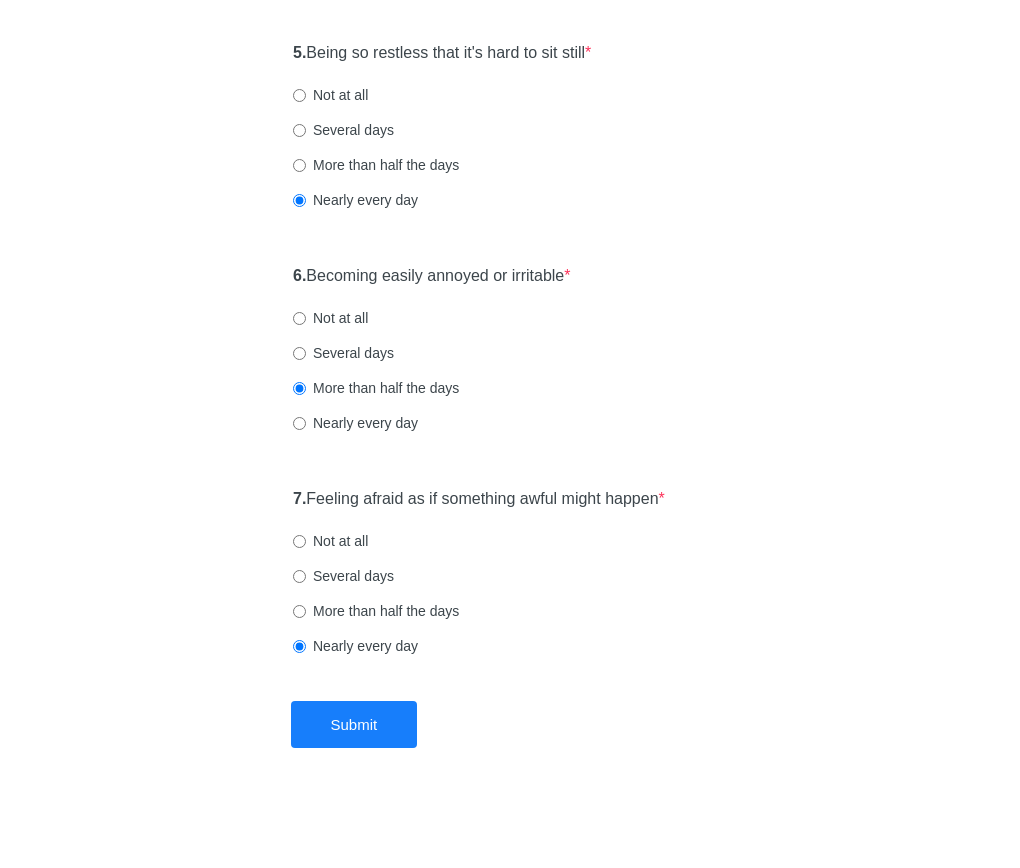 scroll, scrollTop: 0, scrollLeft: 0, axis: both 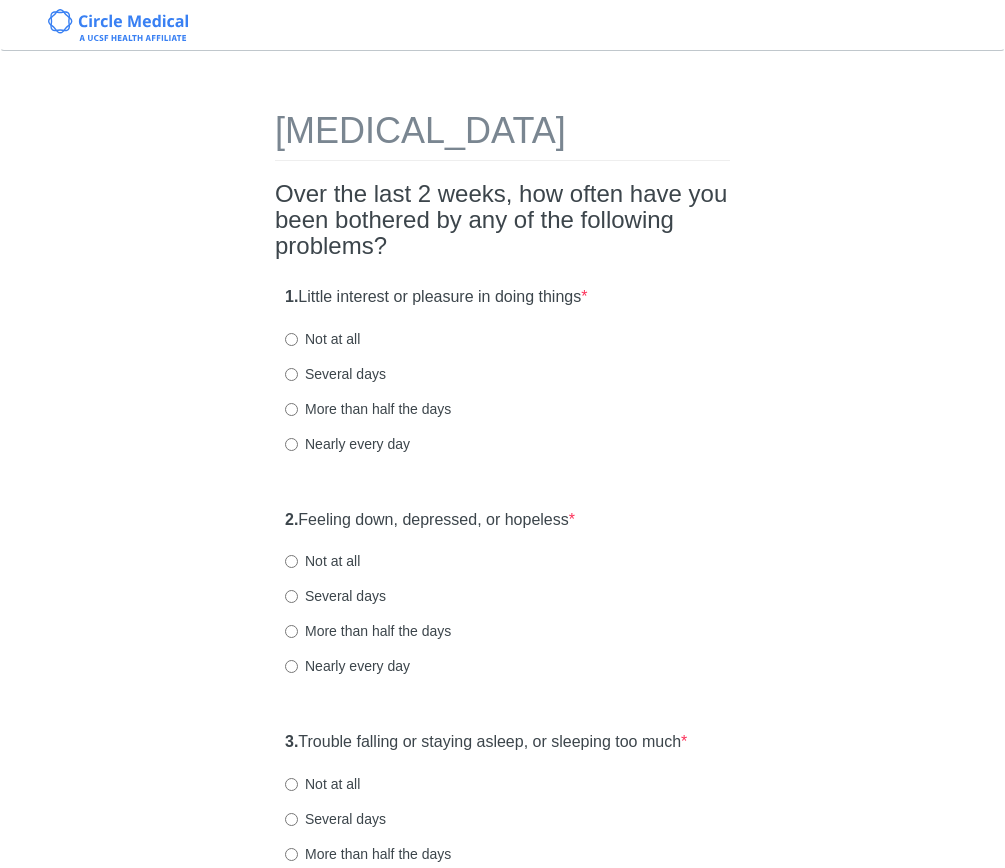 click on "[MEDICAL_DATA]" at bounding box center [502, 136] 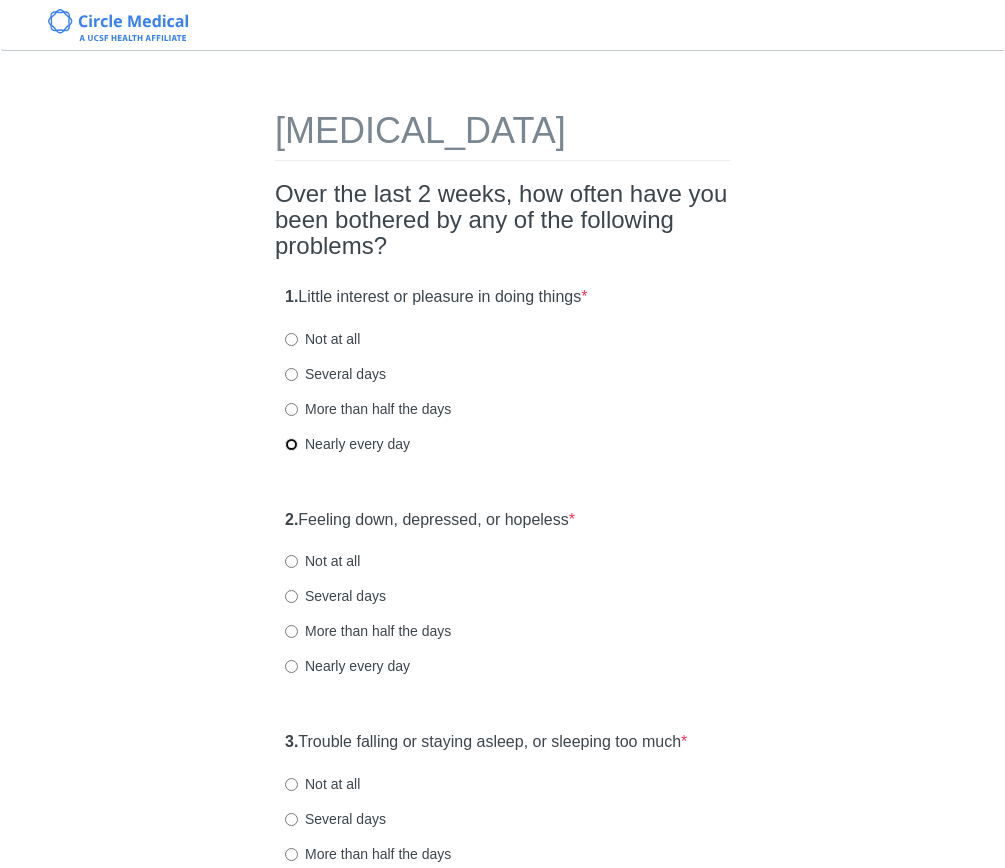 click on "Nearly every day" at bounding box center (291, 444) 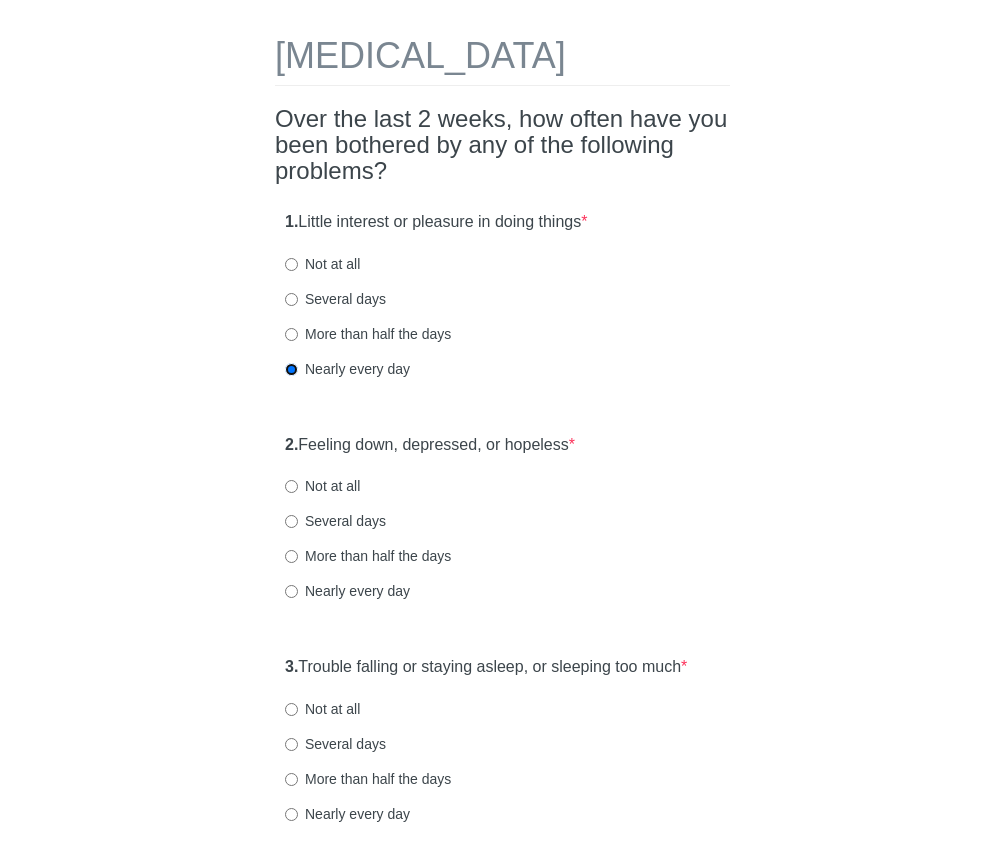 scroll, scrollTop: 336, scrollLeft: 0, axis: vertical 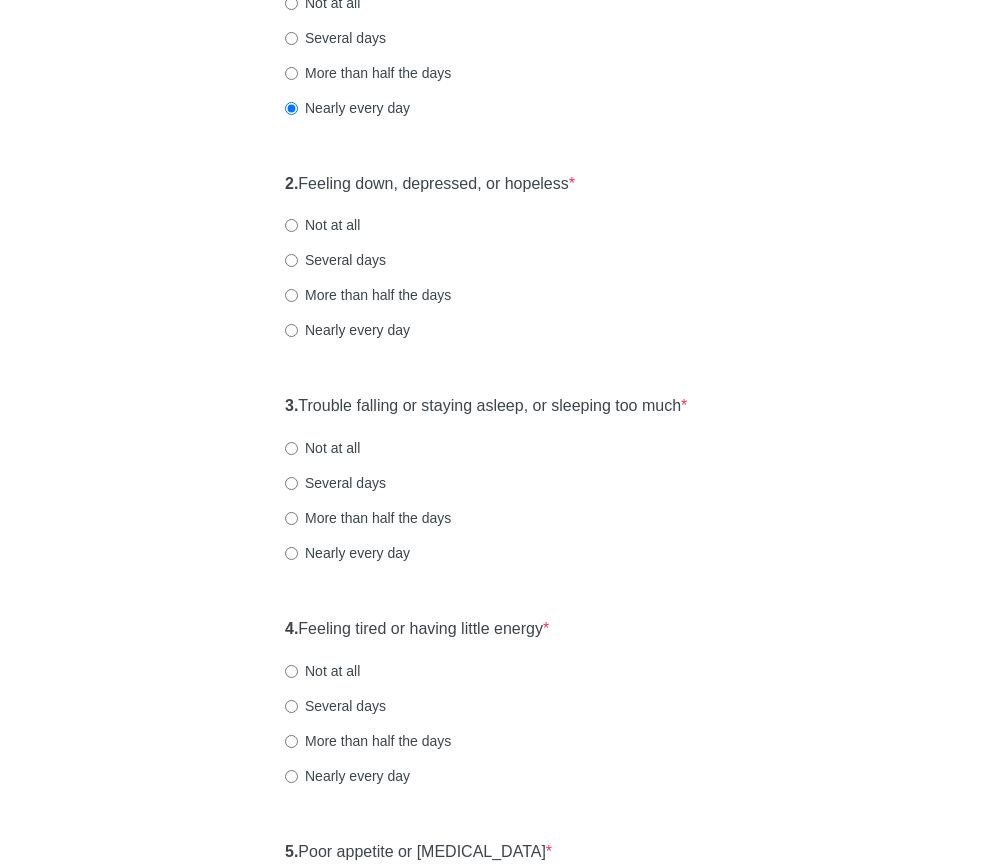 click on "Nearly every day" at bounding box center [347, 330] 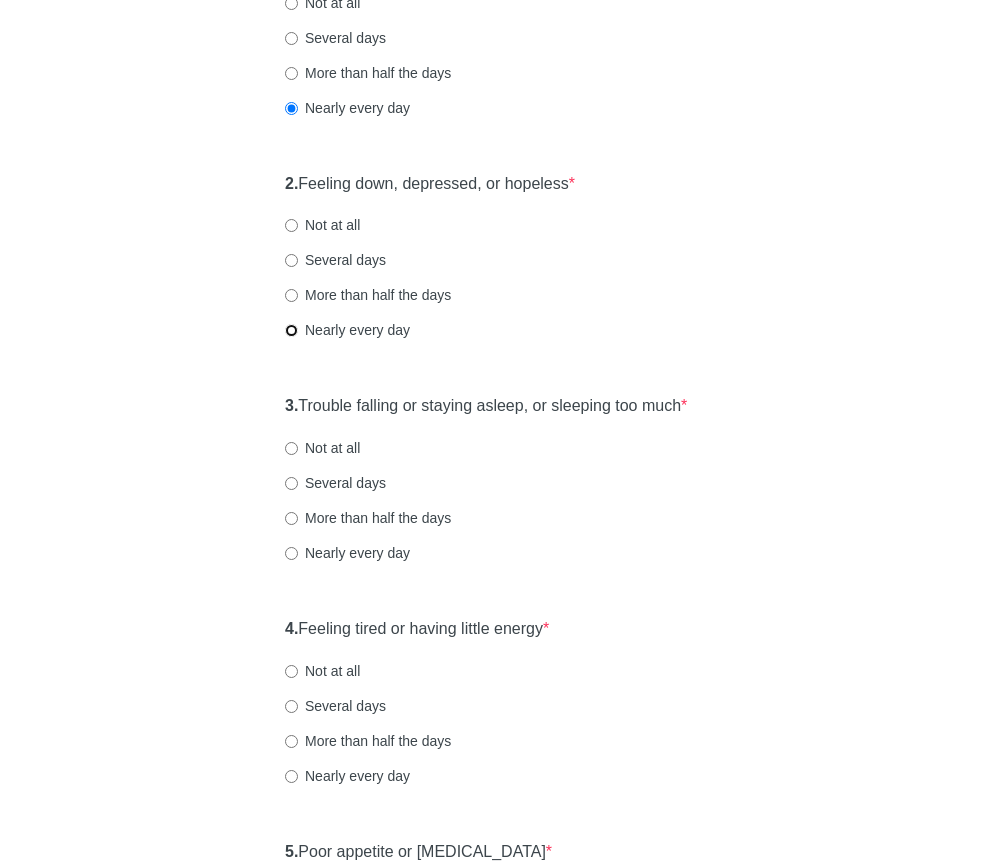 click on "Nearly every day" at bounding box center [291, 330] 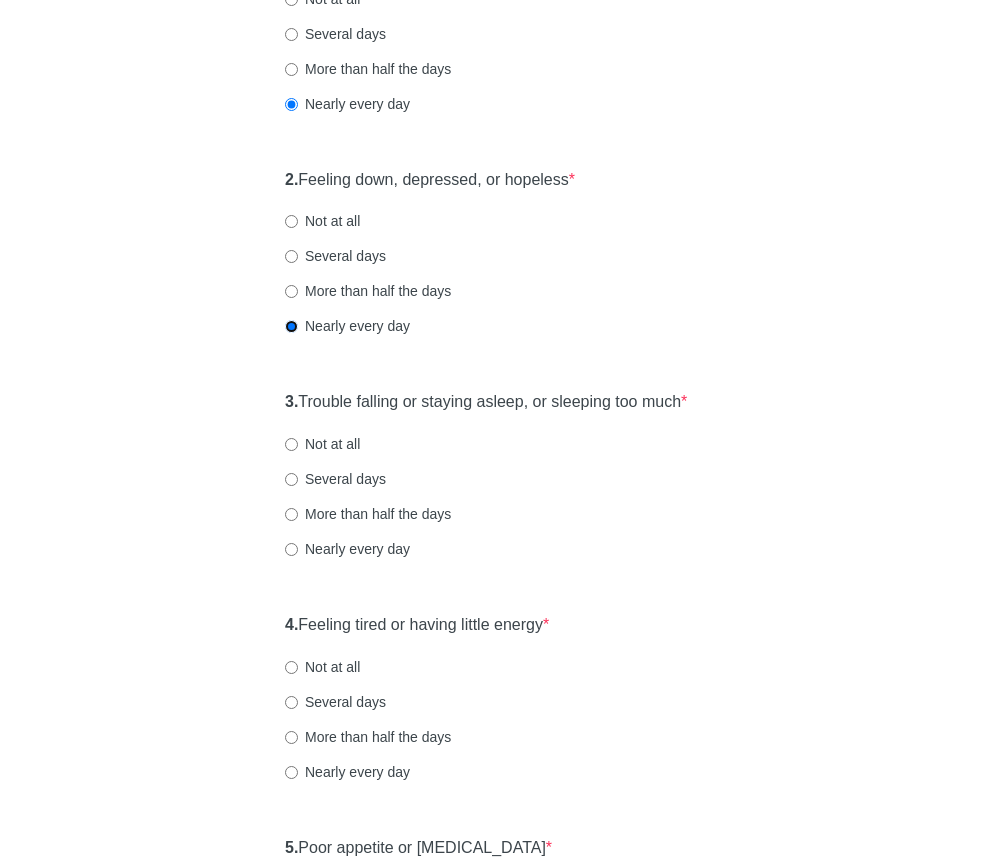 scroll, scrollTop: 340, scrollLeft: 0, axis: vertical 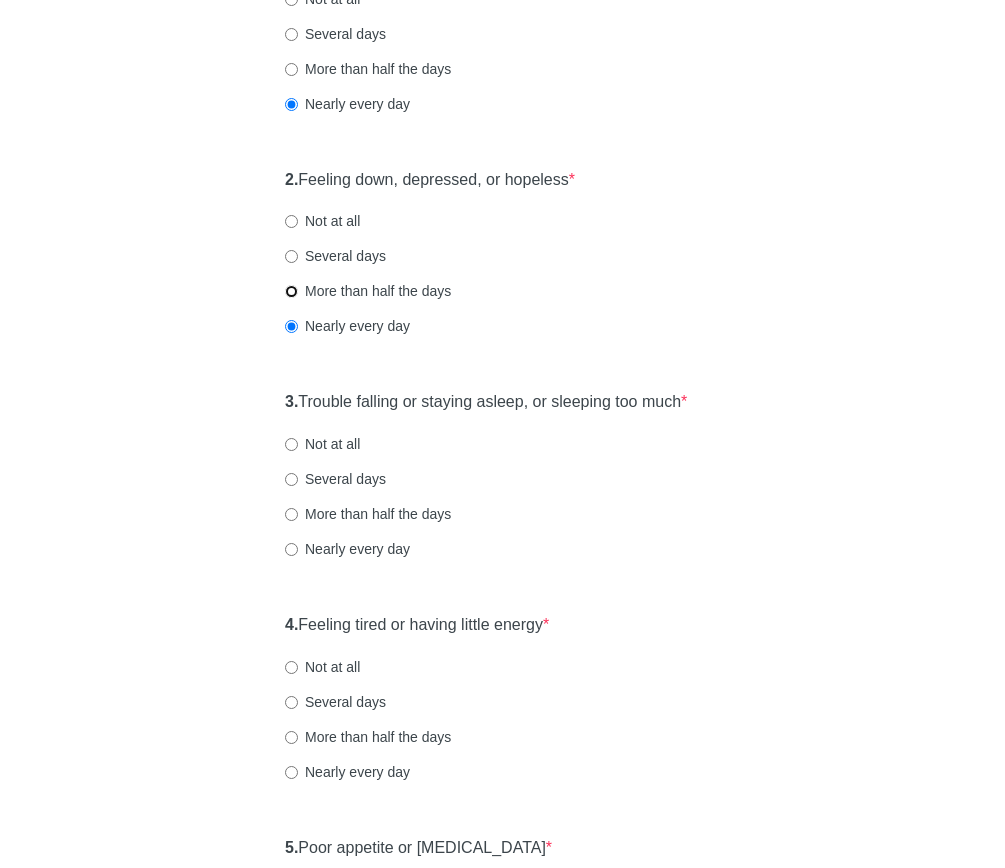 click on "More than half the days" at bounding box center (291, 291) 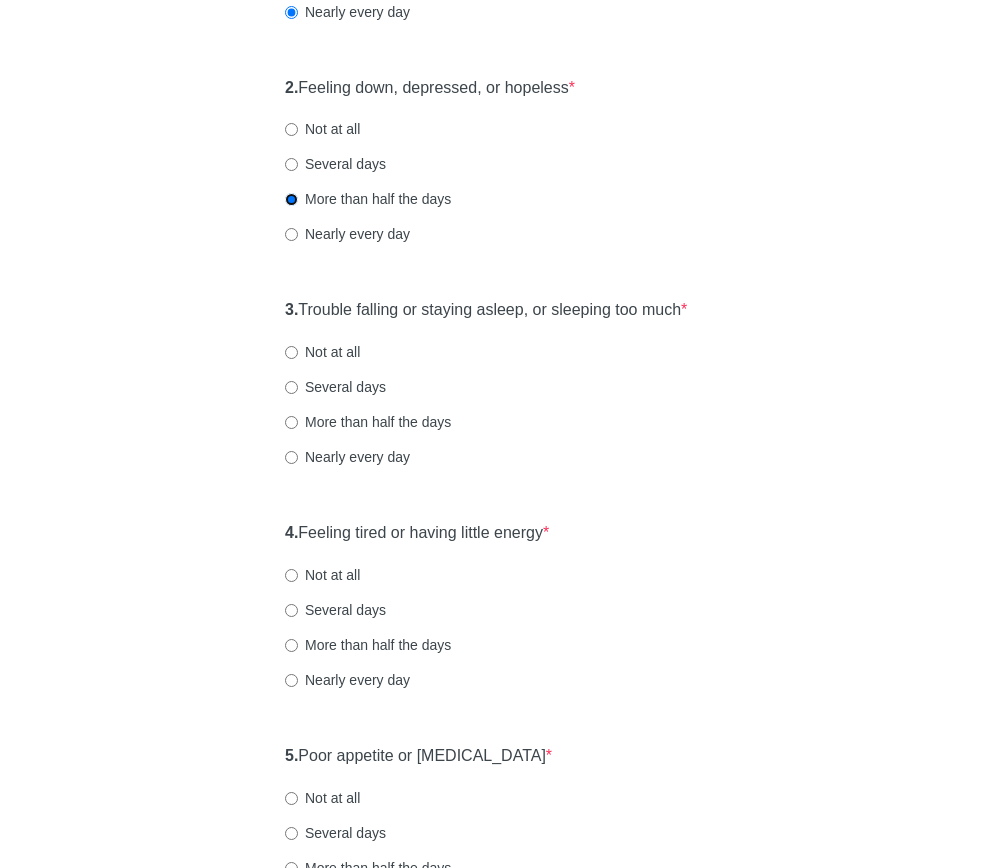 scroll, scrollTop: 452, scrollLeft: 0, axis: vertical 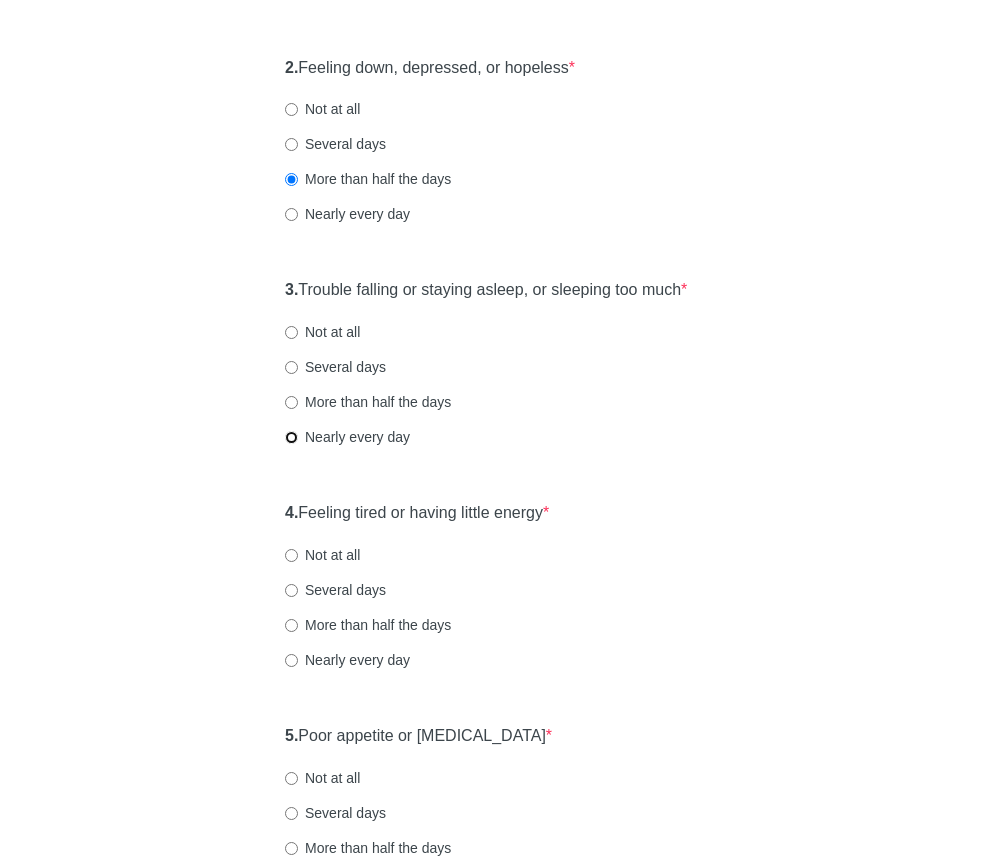 click on "Nearly every day" at bounding box center (291, 437) 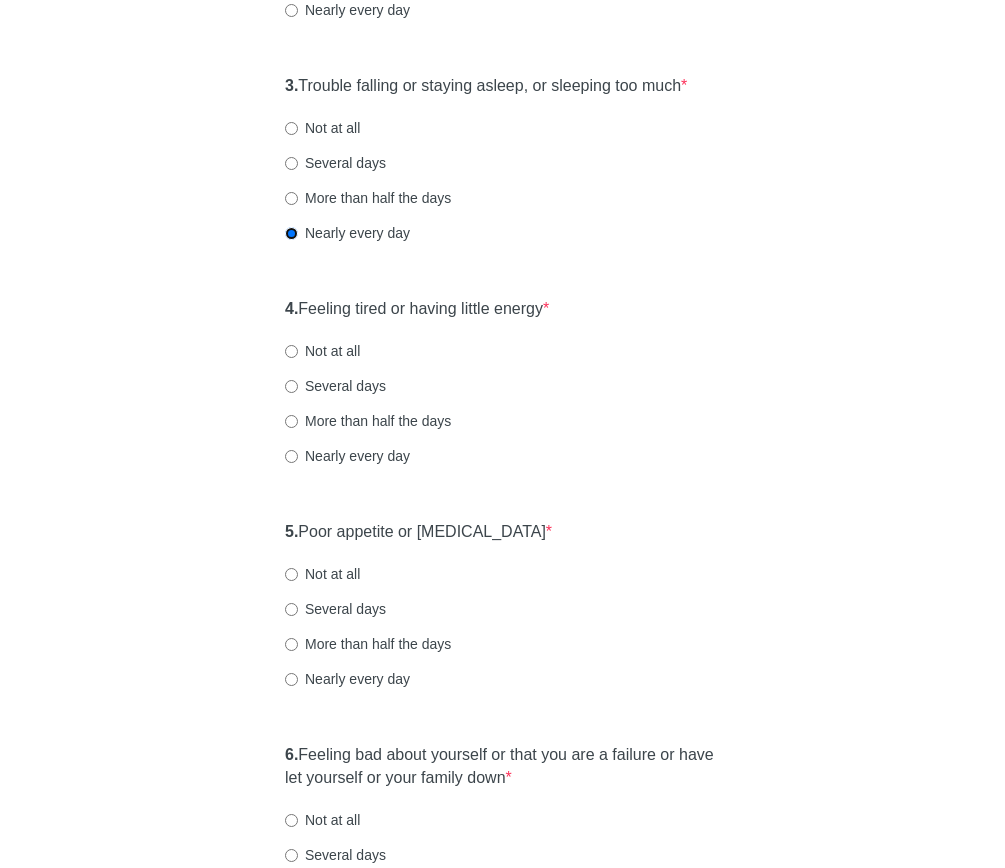 scroll, scrollTop: 715, scrollLeft: 0, axis: vertical 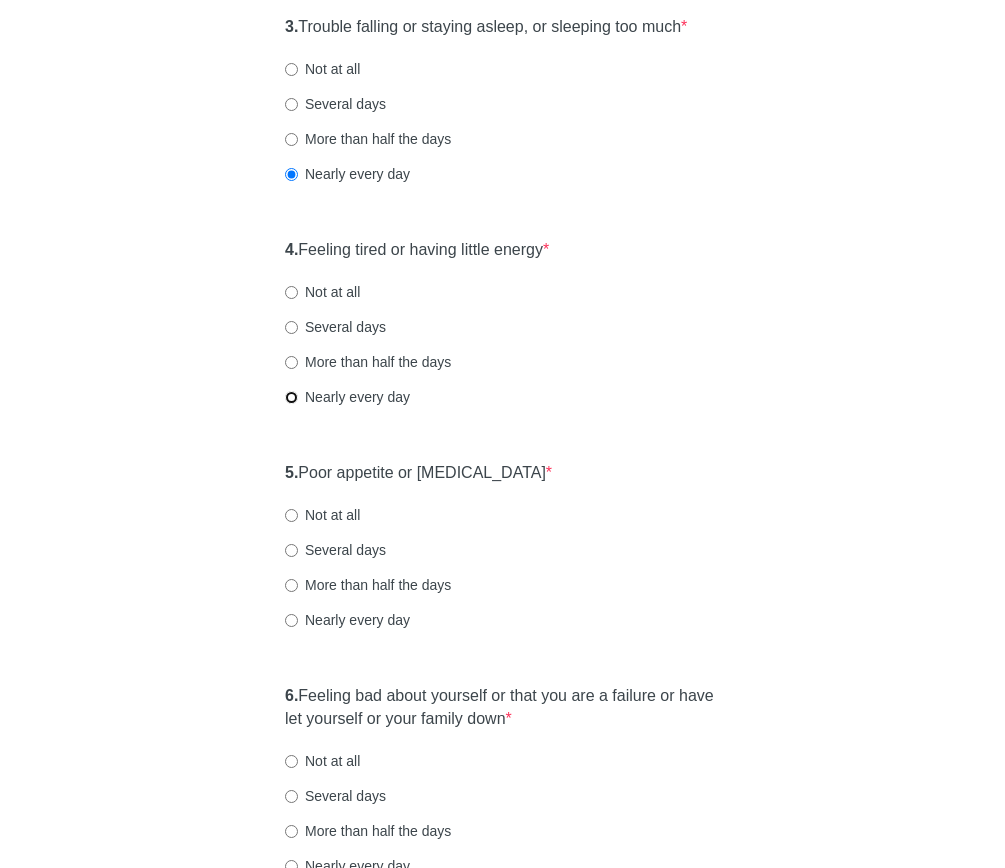 click on "Nearly every day" at bounding box center (291, 397) 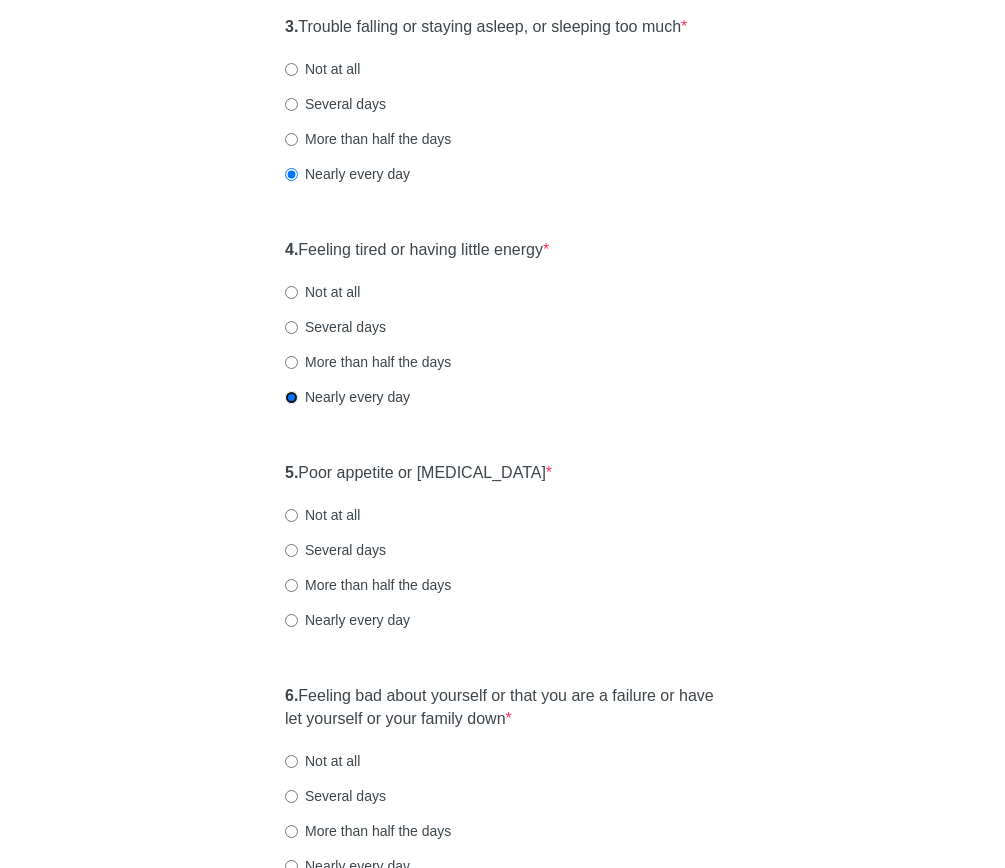 scroll, scrollTop: 756, scrollLeft: 0, axis: vertical 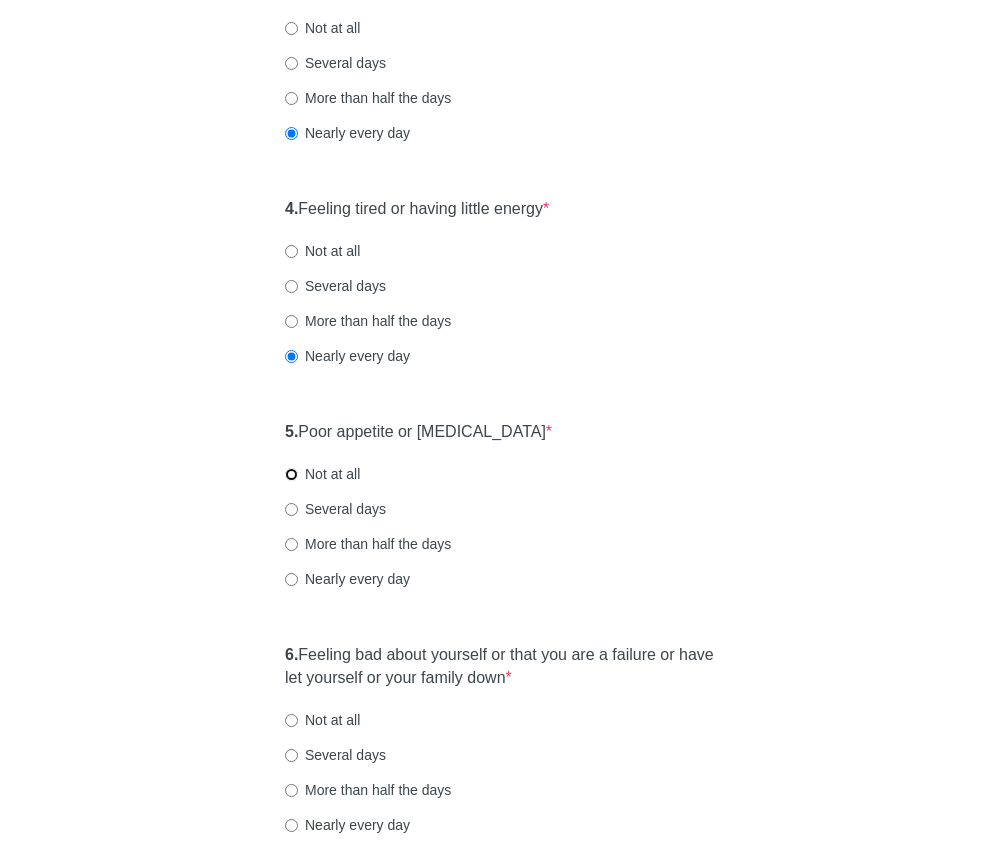 click on "Not at all" at bounding box center (291, 474) 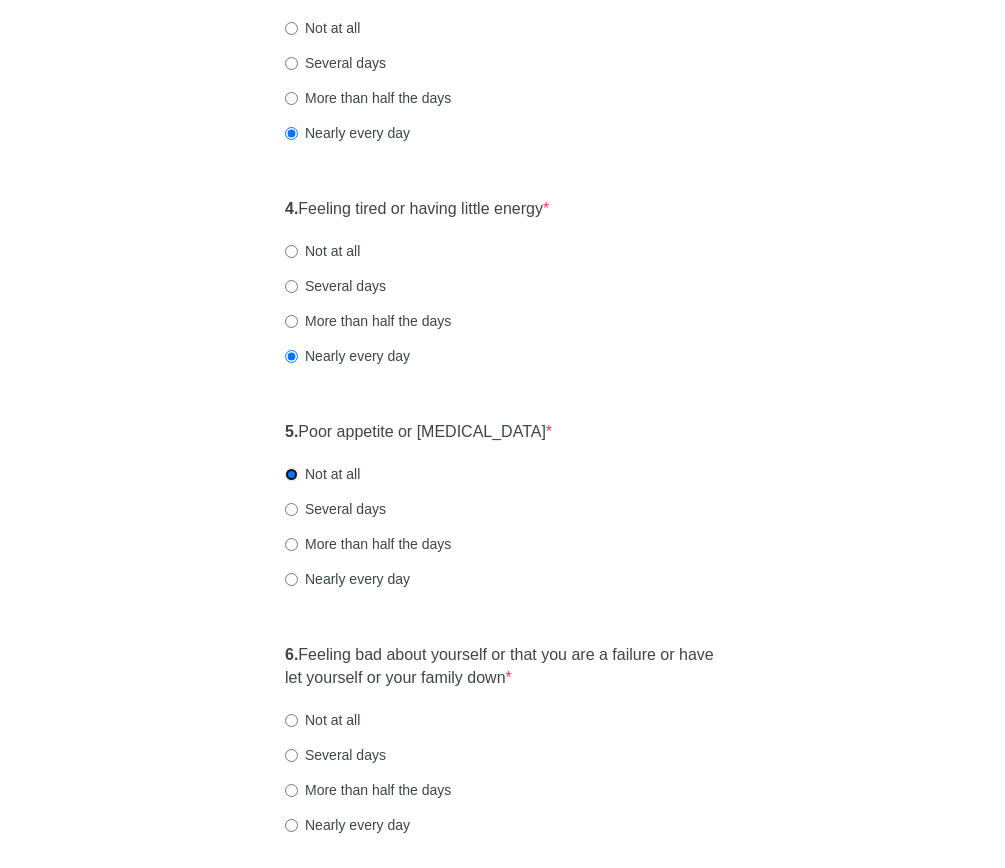 scroll, scrollTop: 1122, scrollLeft: 0, axis: vertical 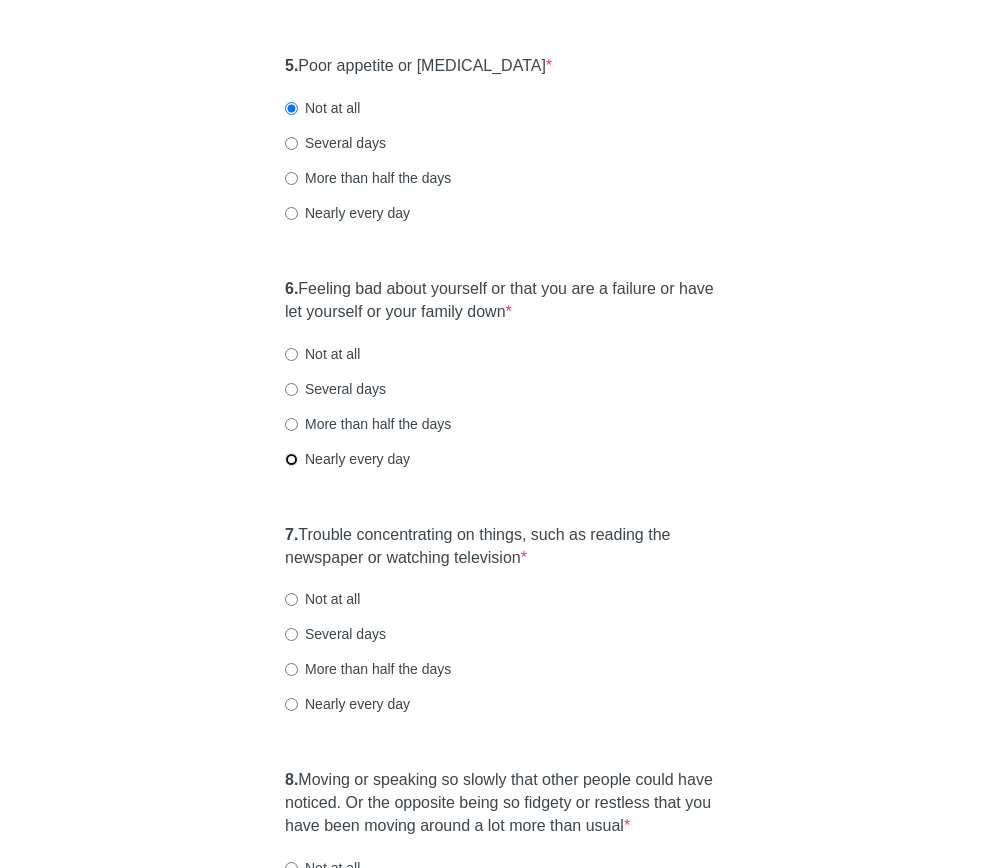 click on "Nearly every day" at bounding box center (291, 459) 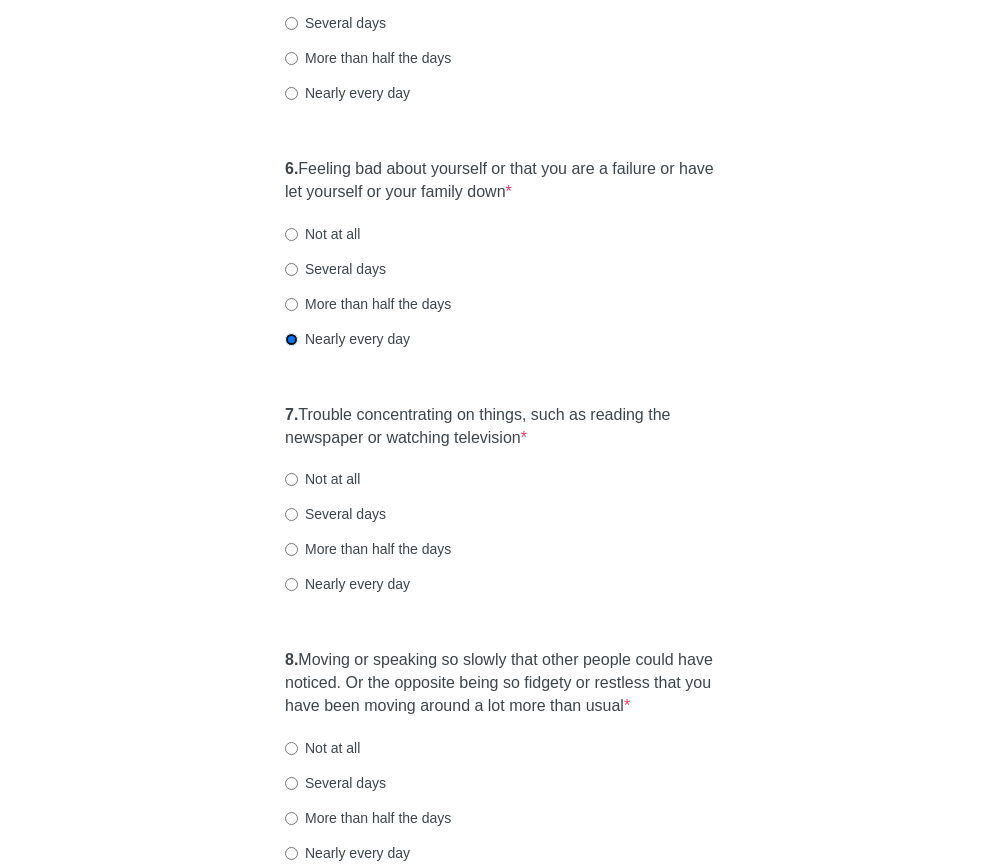 scroll, scrollTop: 1250, scrollLeft: 0, axis: vertical 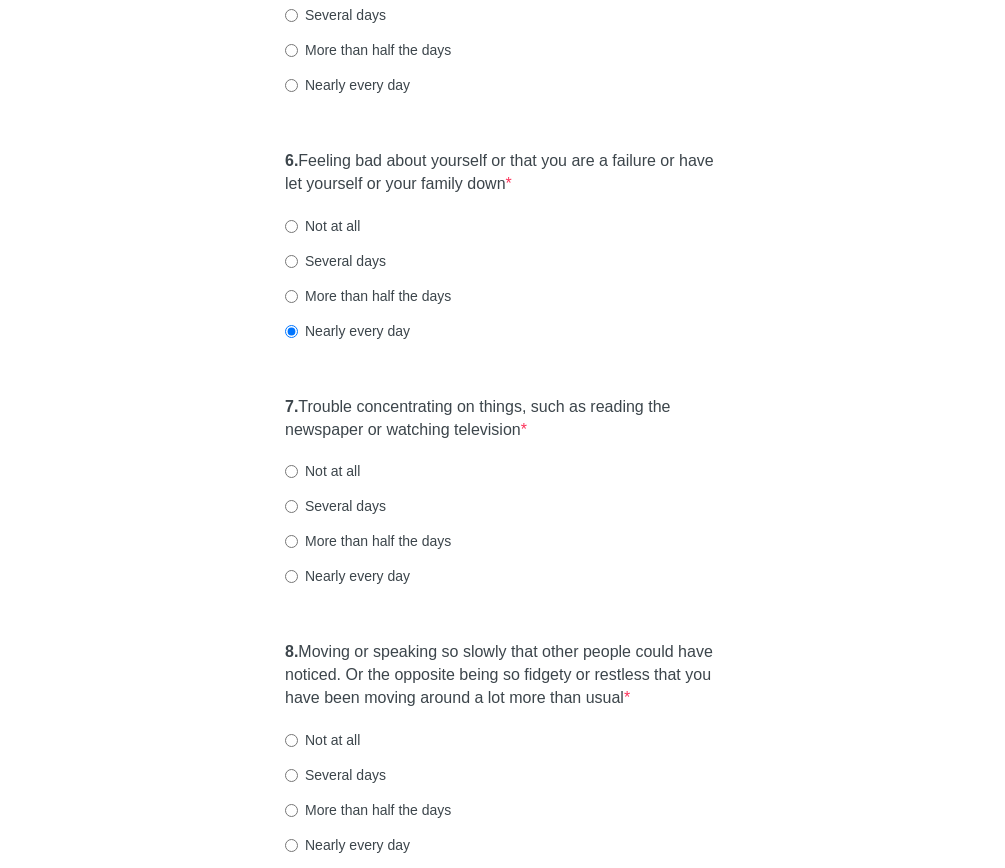 click on "More than half the days" at bounding box center [368, 541] 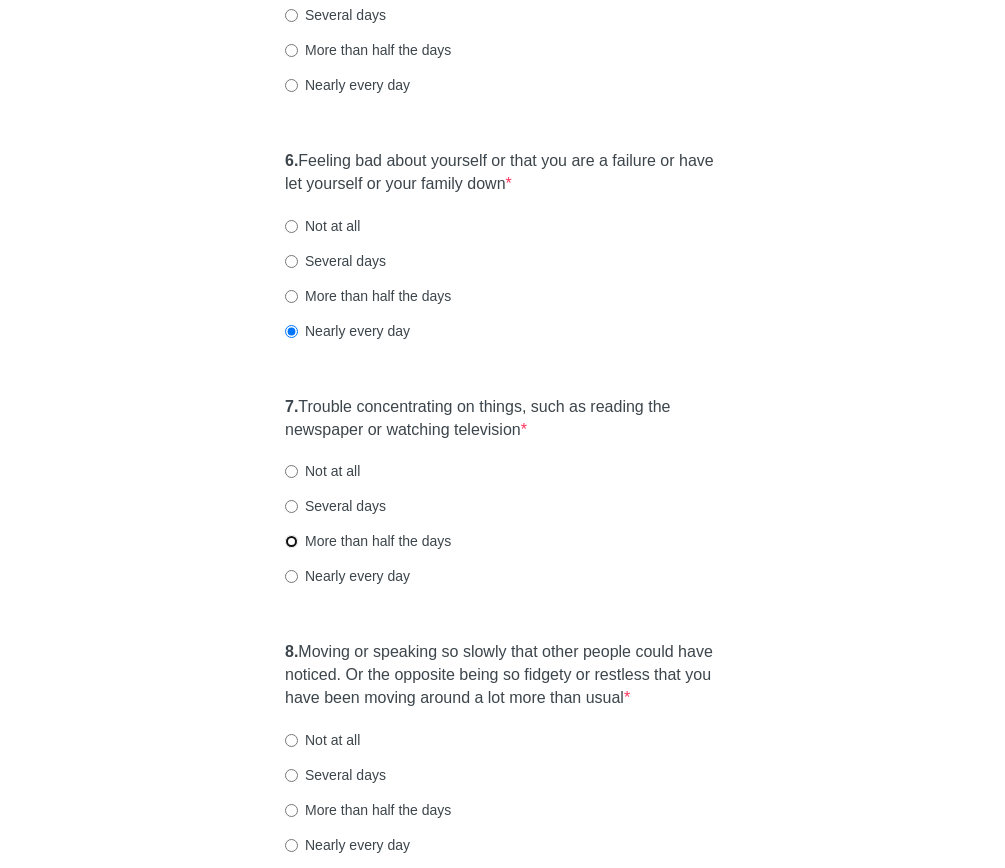 click on "More than half the days" at bounding box center [291, 541] 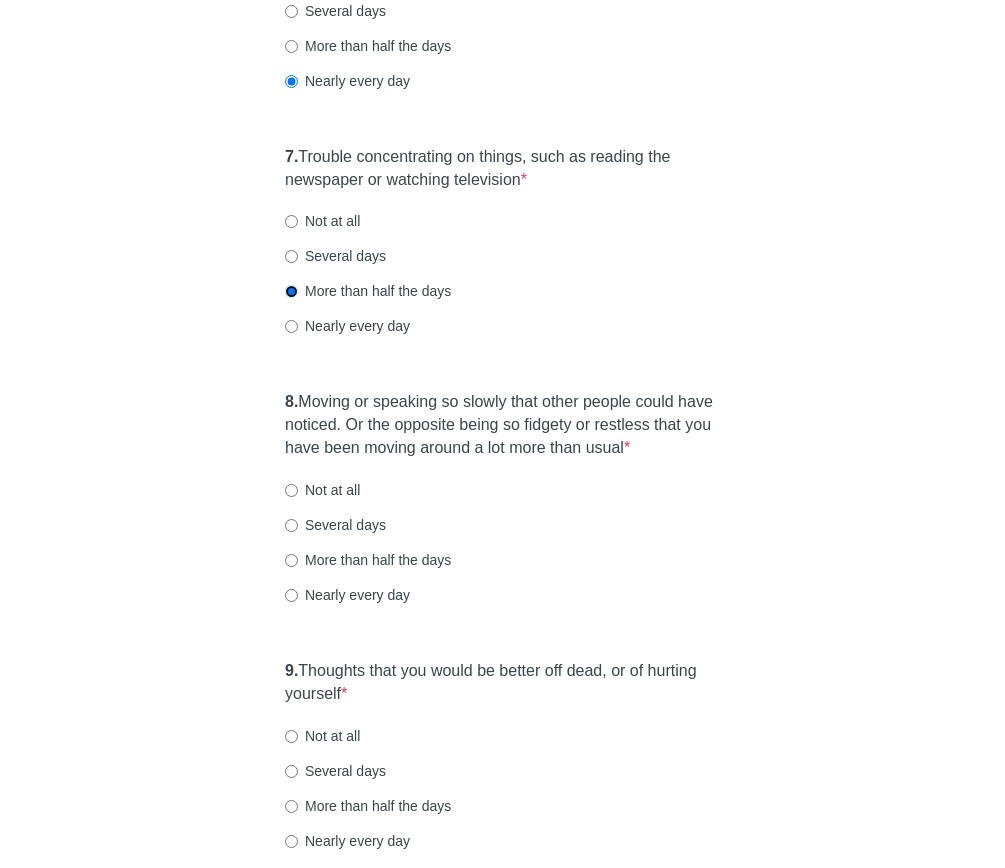 scroll, scrollTop: 1518, scrollLeft: 0, axis: vertical 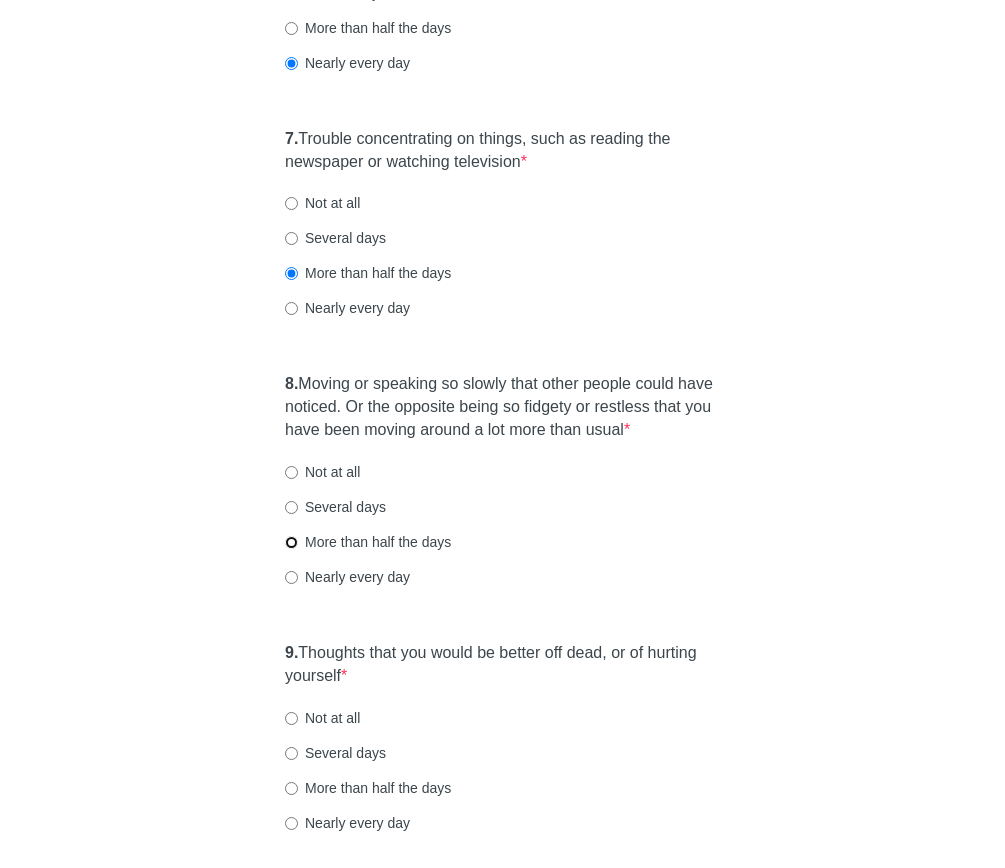 click on "More than half the days" at bounding box center (291, 542) 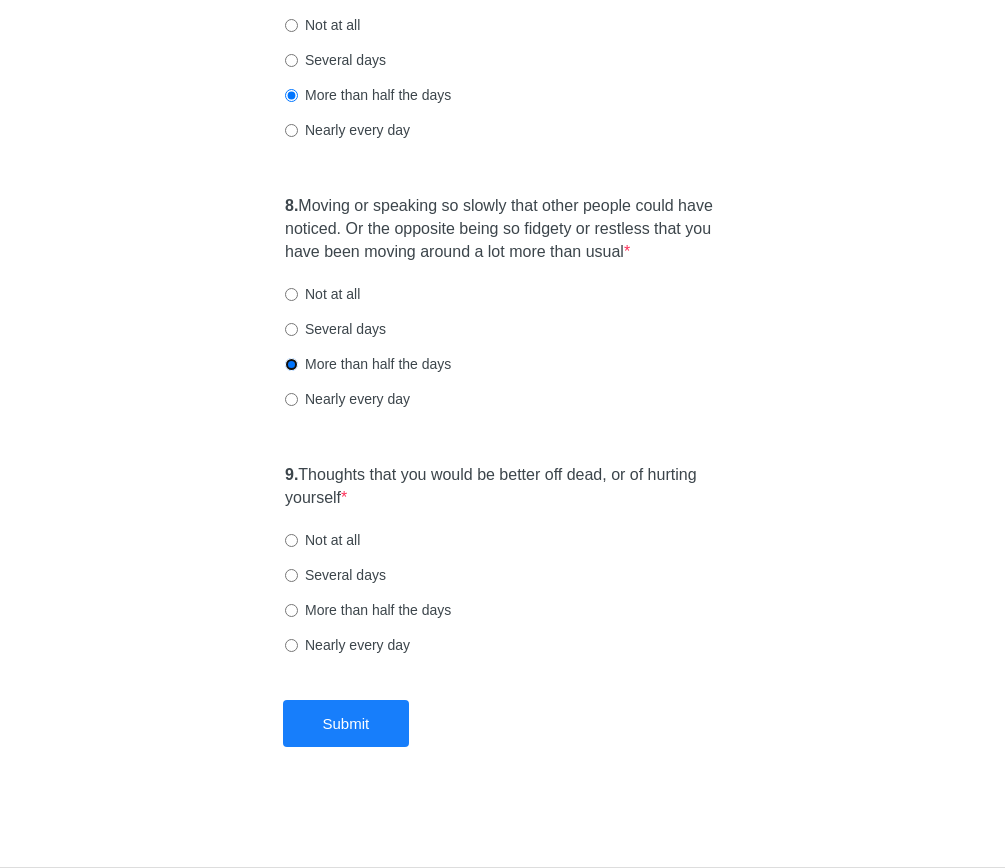 scroll, scrollTop: 1735, scrollLeft: 0, axis: vertical 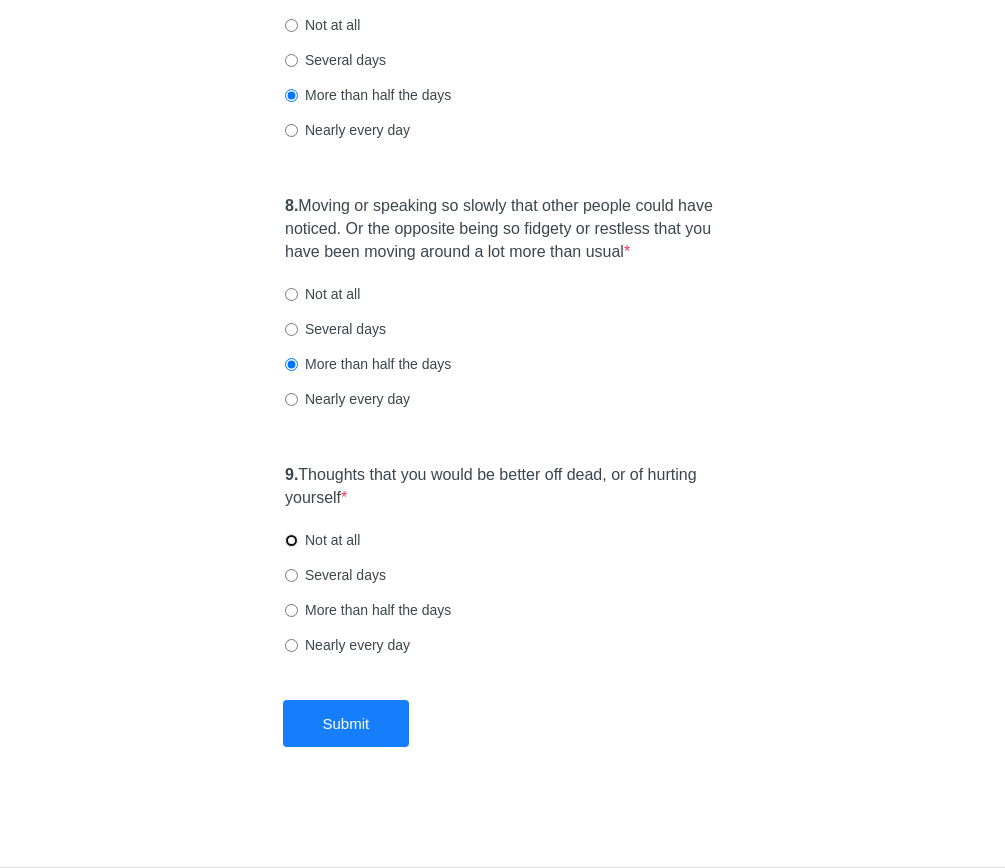 click on "Not at all" at bounding box center [291, 540] 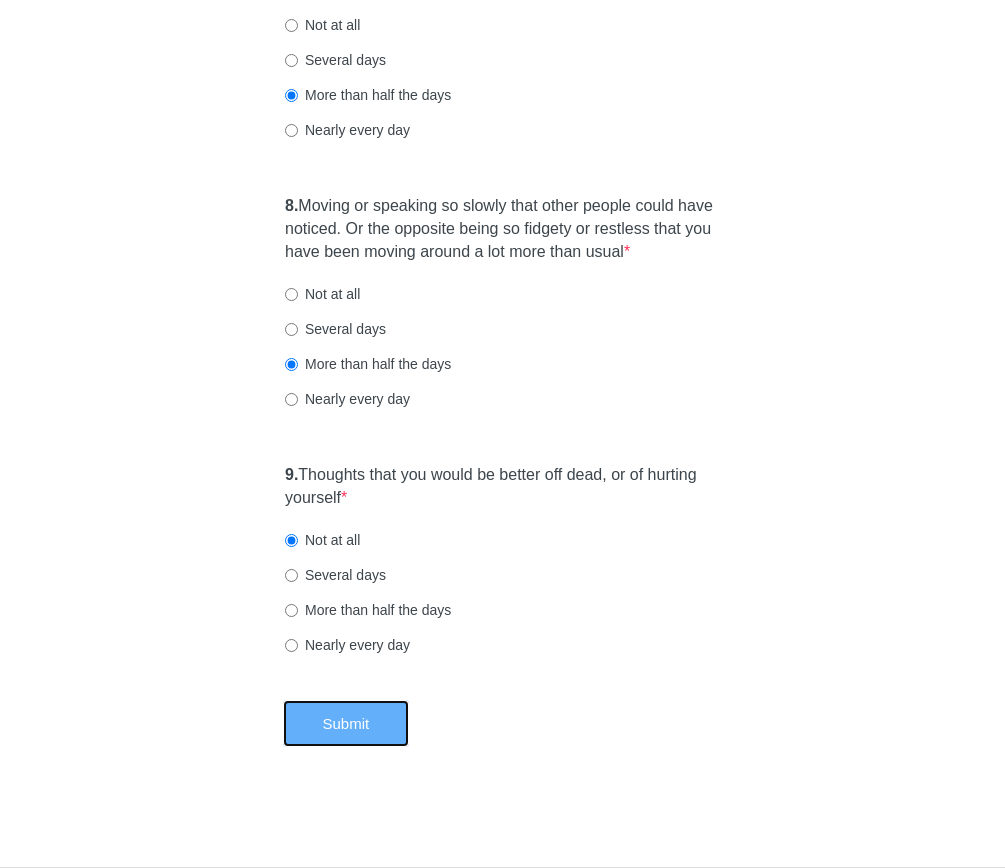 click on "Submit" at bounding box center (346, 723) 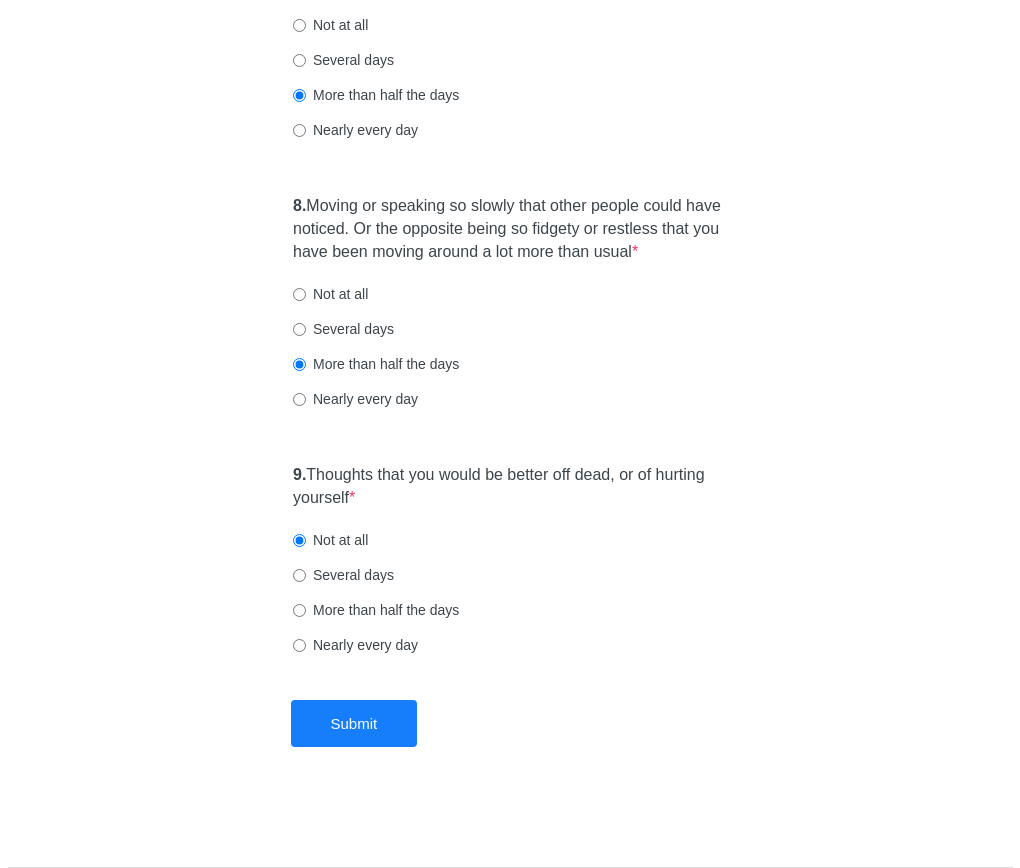 scroll, scrollTop: 0, scrollLeft: 0, axis: both 